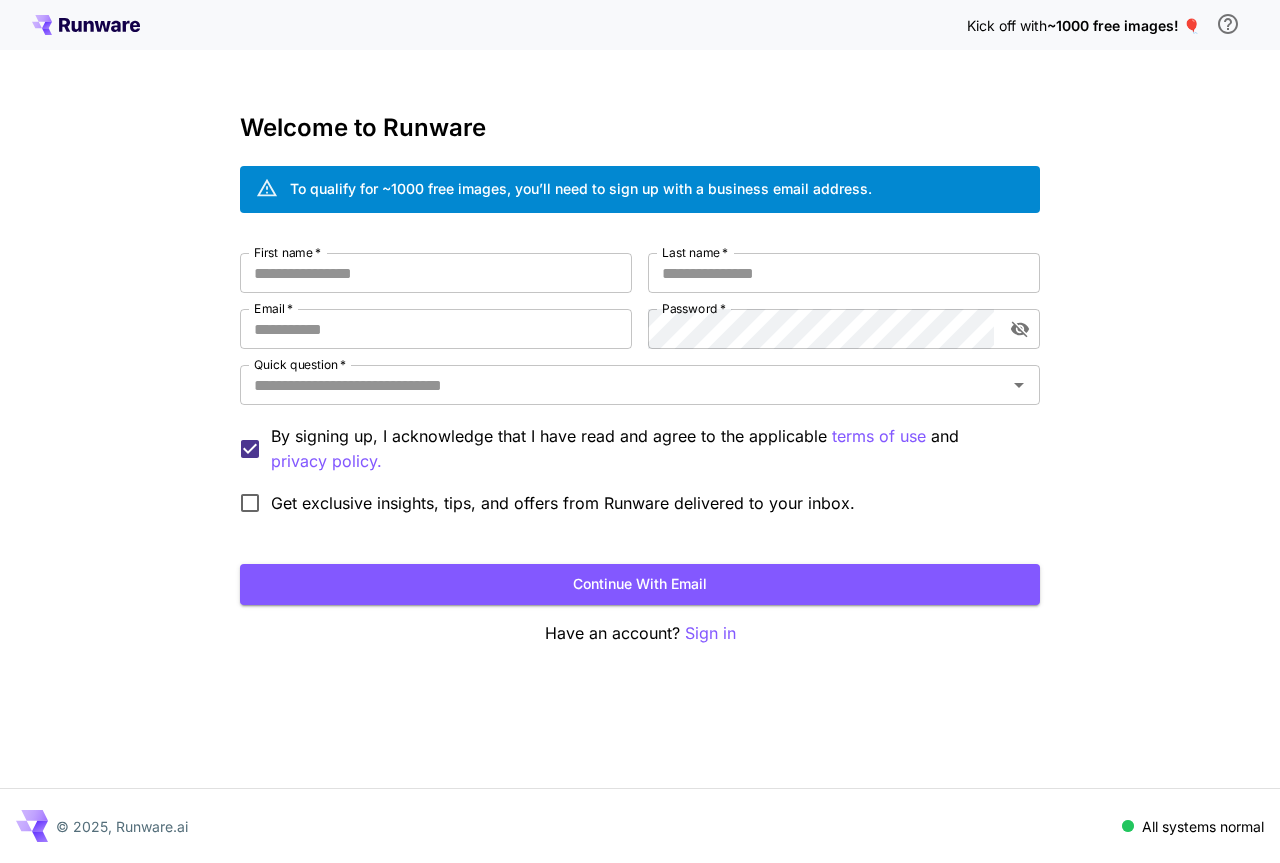 scroll, scrollTop: 0, scrollLeft: 0, axis: both 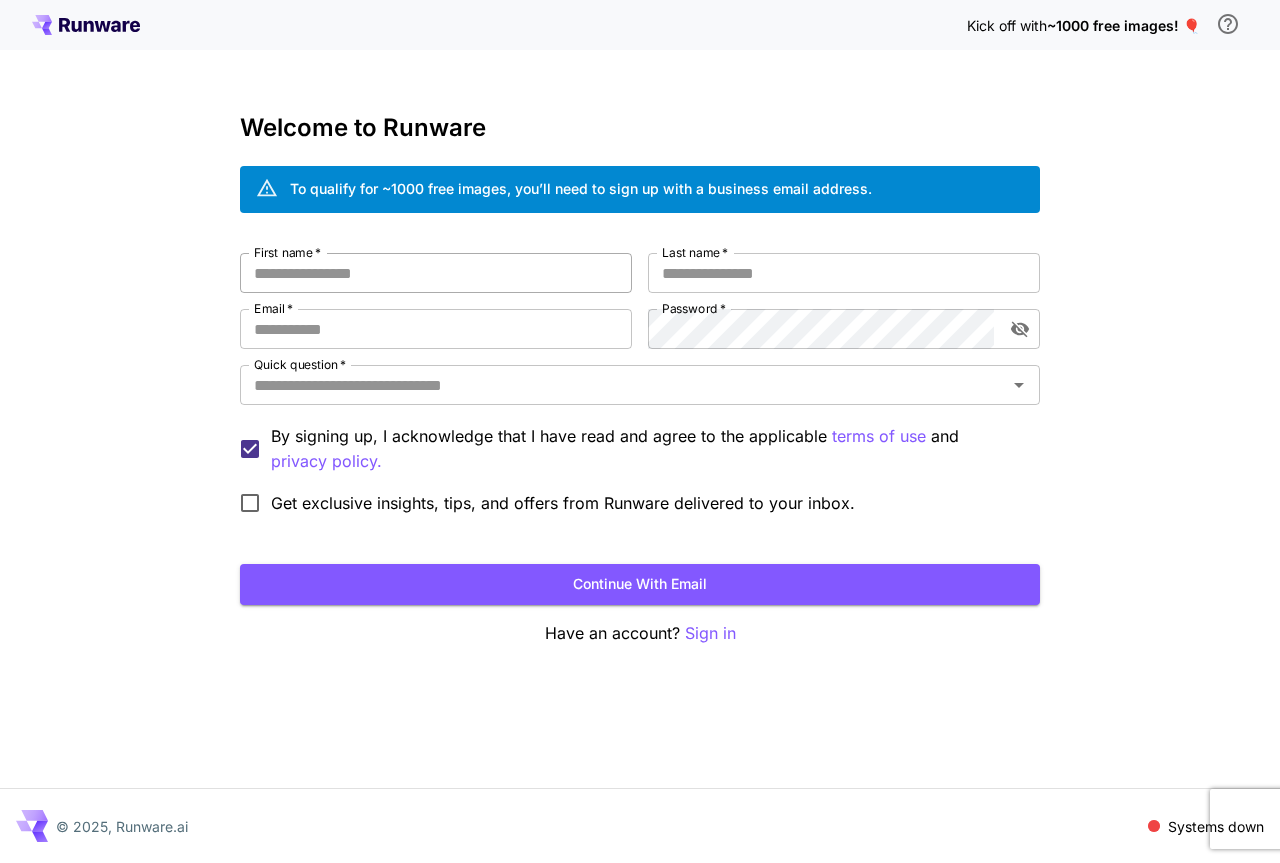 click on "First name   *" at bounding box center (436, 273) 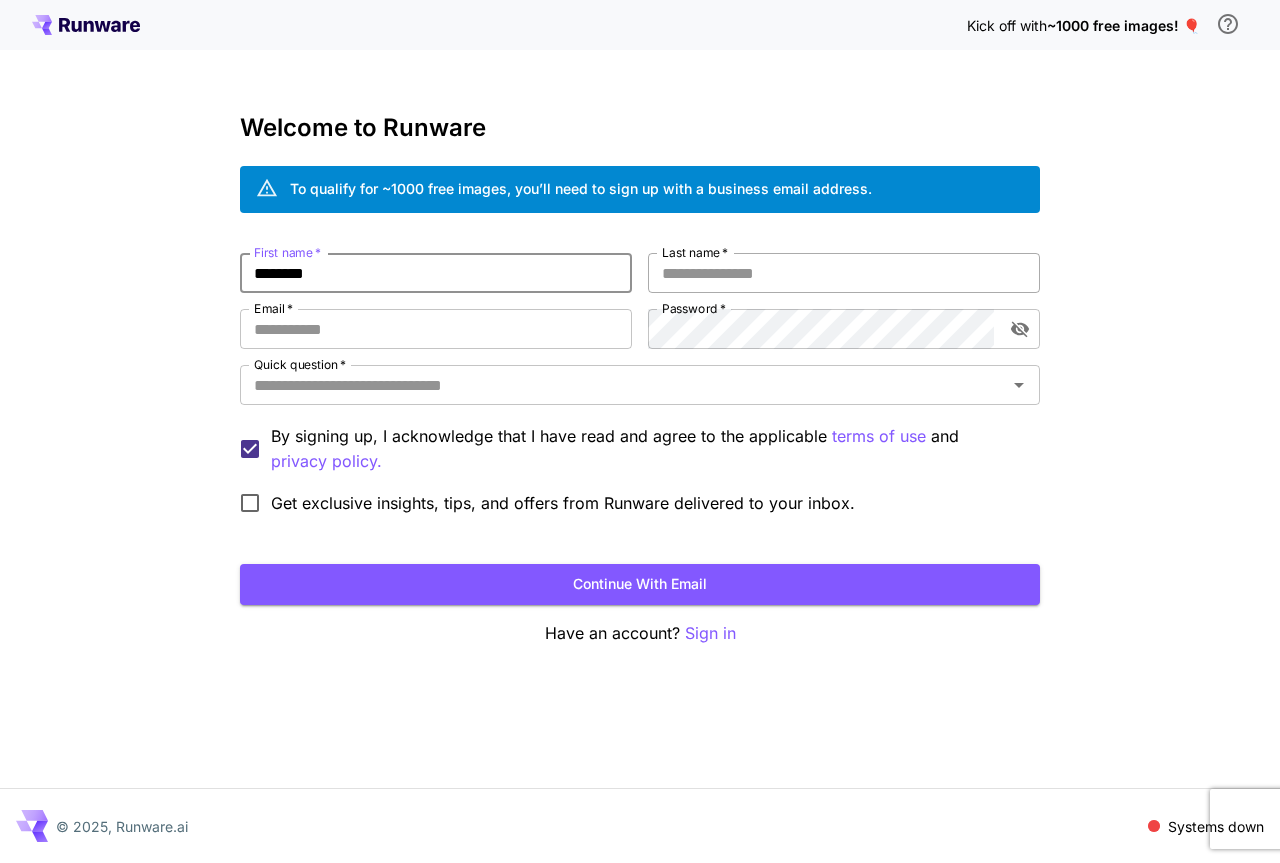 type on "*******" 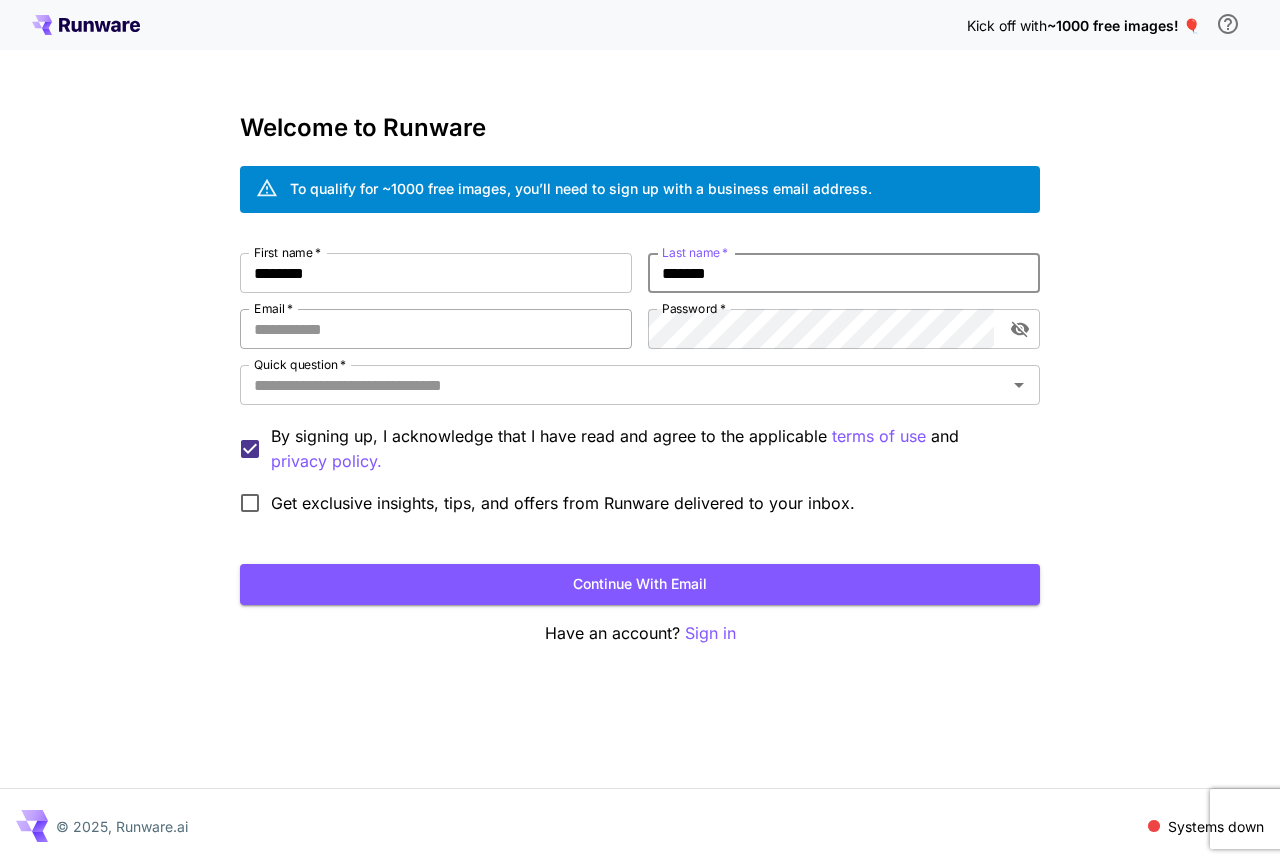 type on "******" 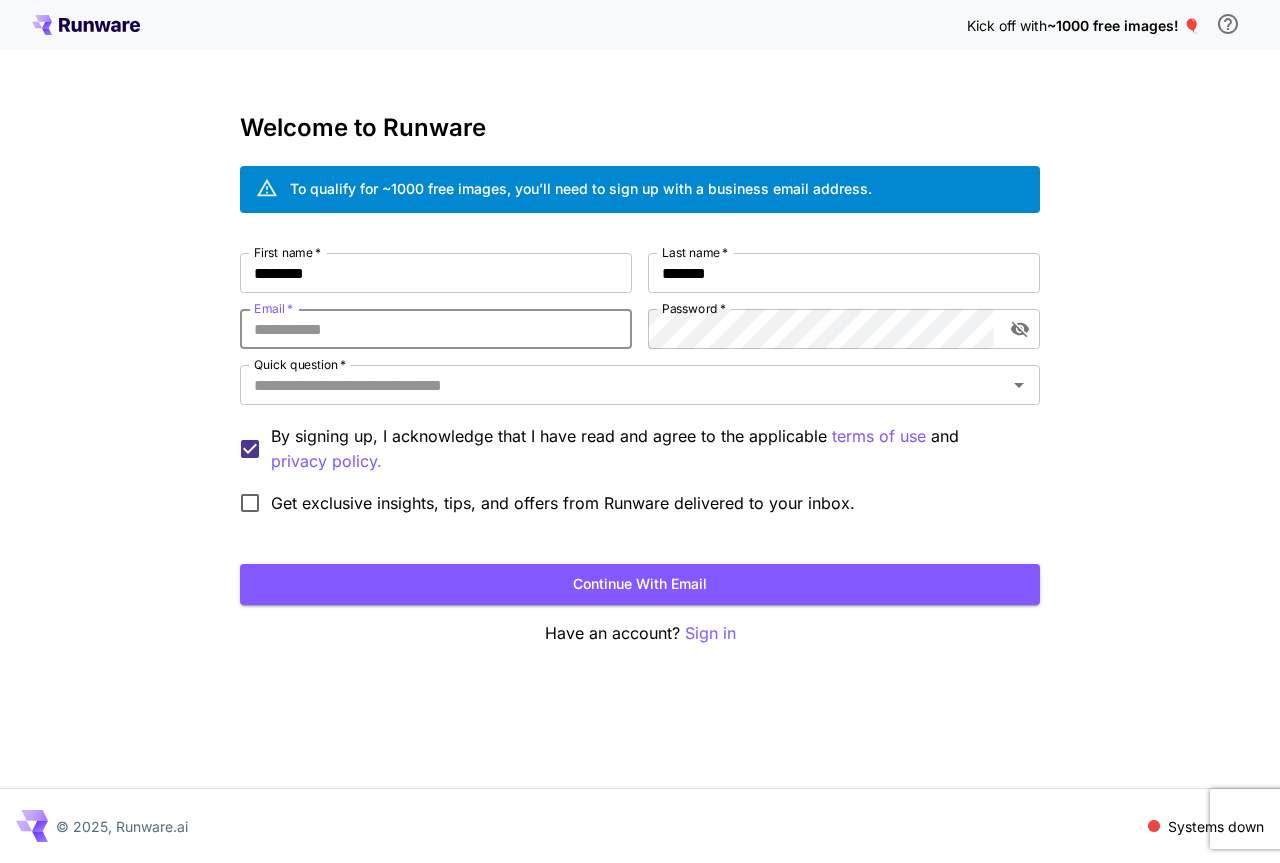 type on "**********" 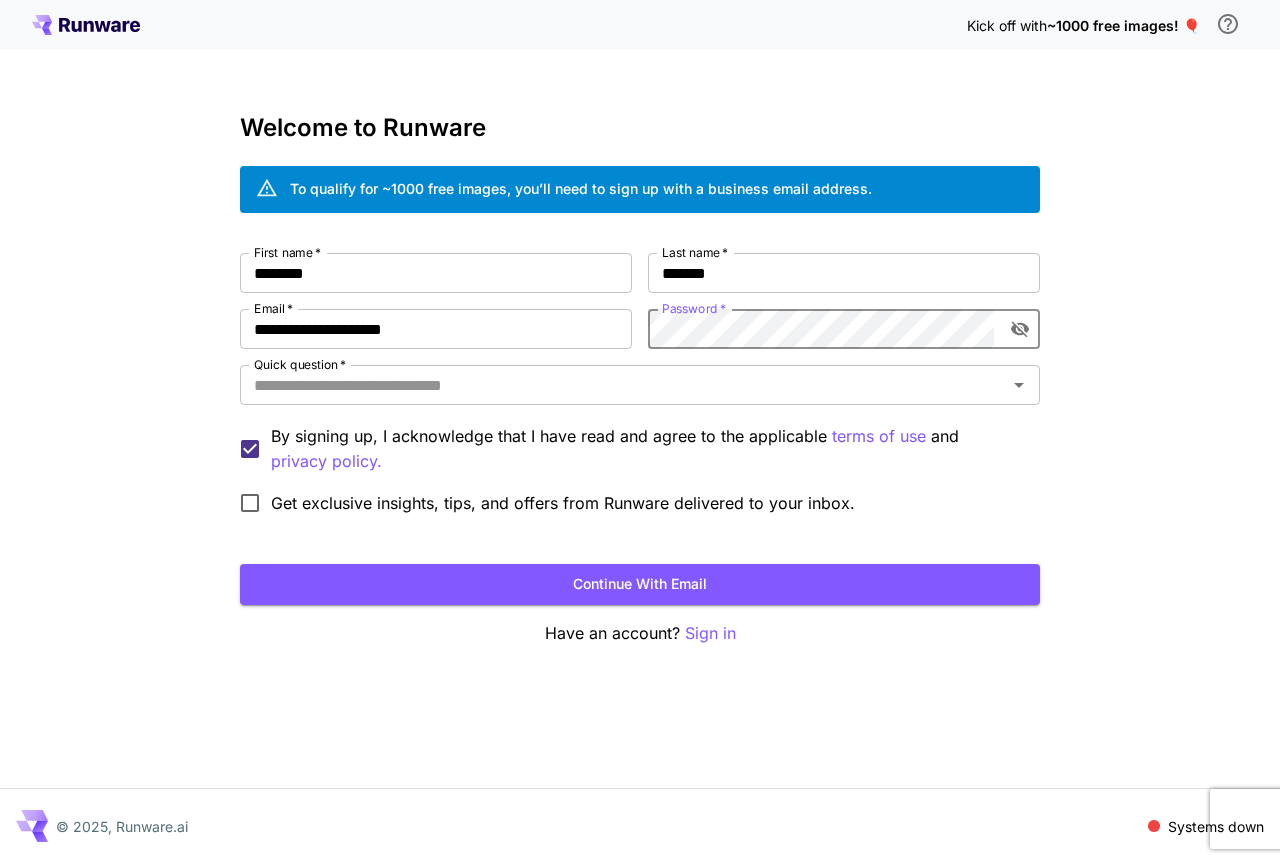 click on "Get exclusive insights, tips, and offers from Runware delivered to your inbox." at bounding box center [542, 503] 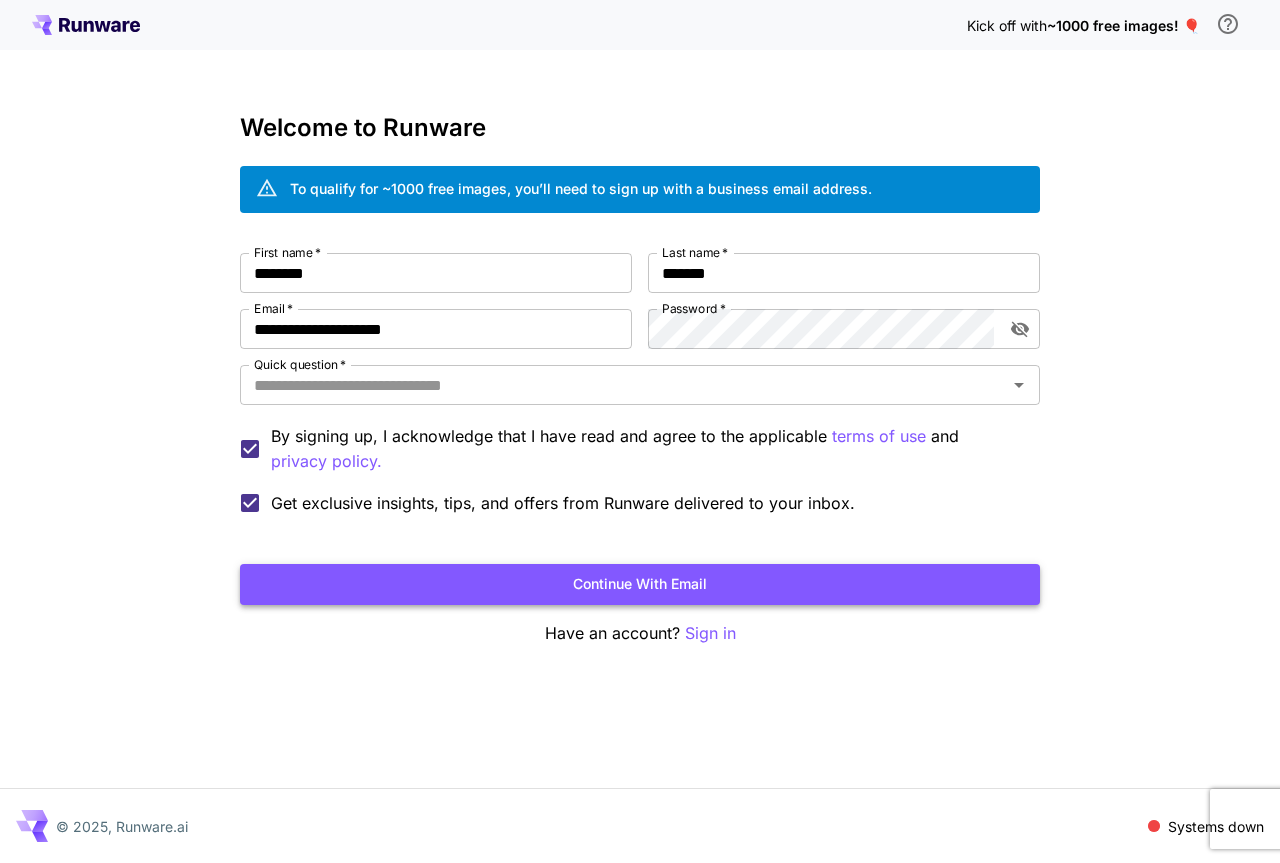 click on "Continue with email" at bounding box center (640, 584) 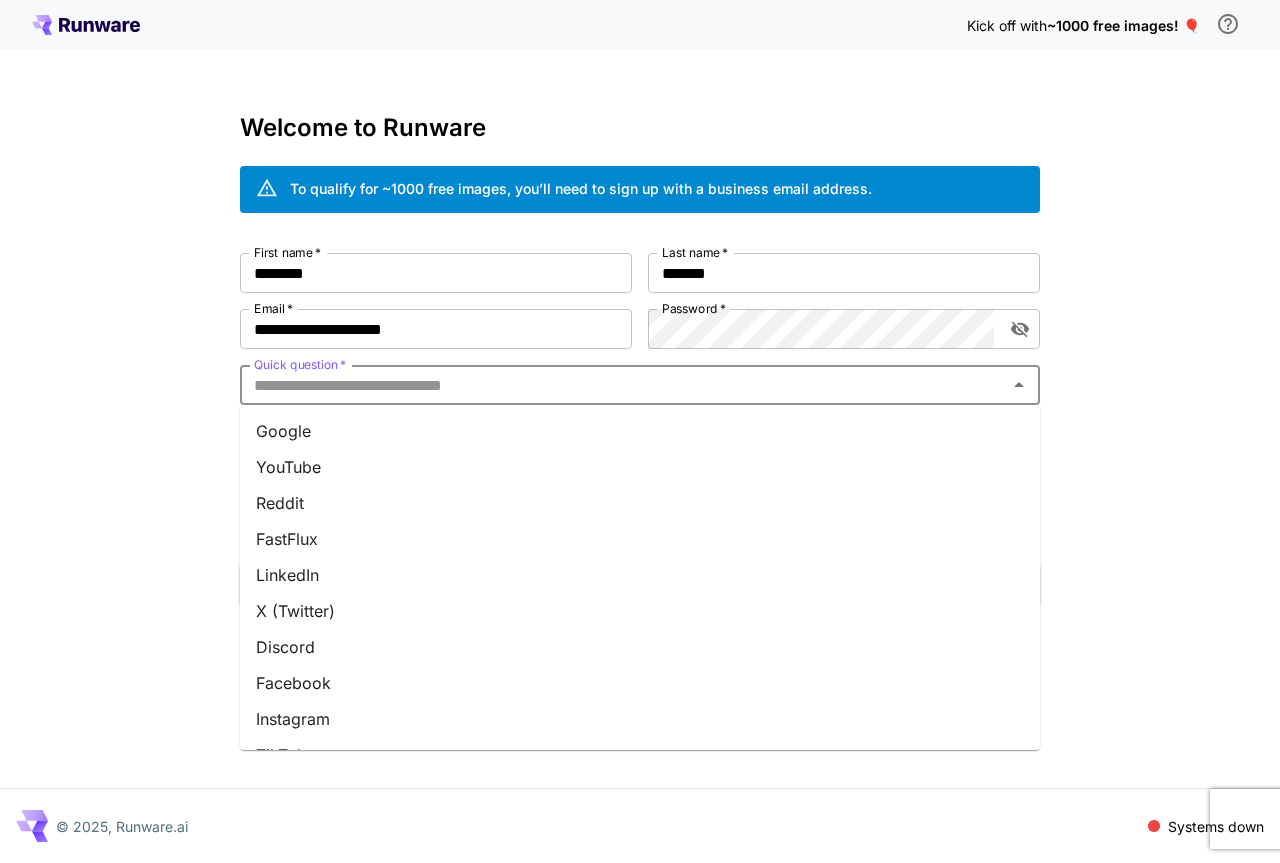 click on "Quick question   *" at bounding box center [623, 385] 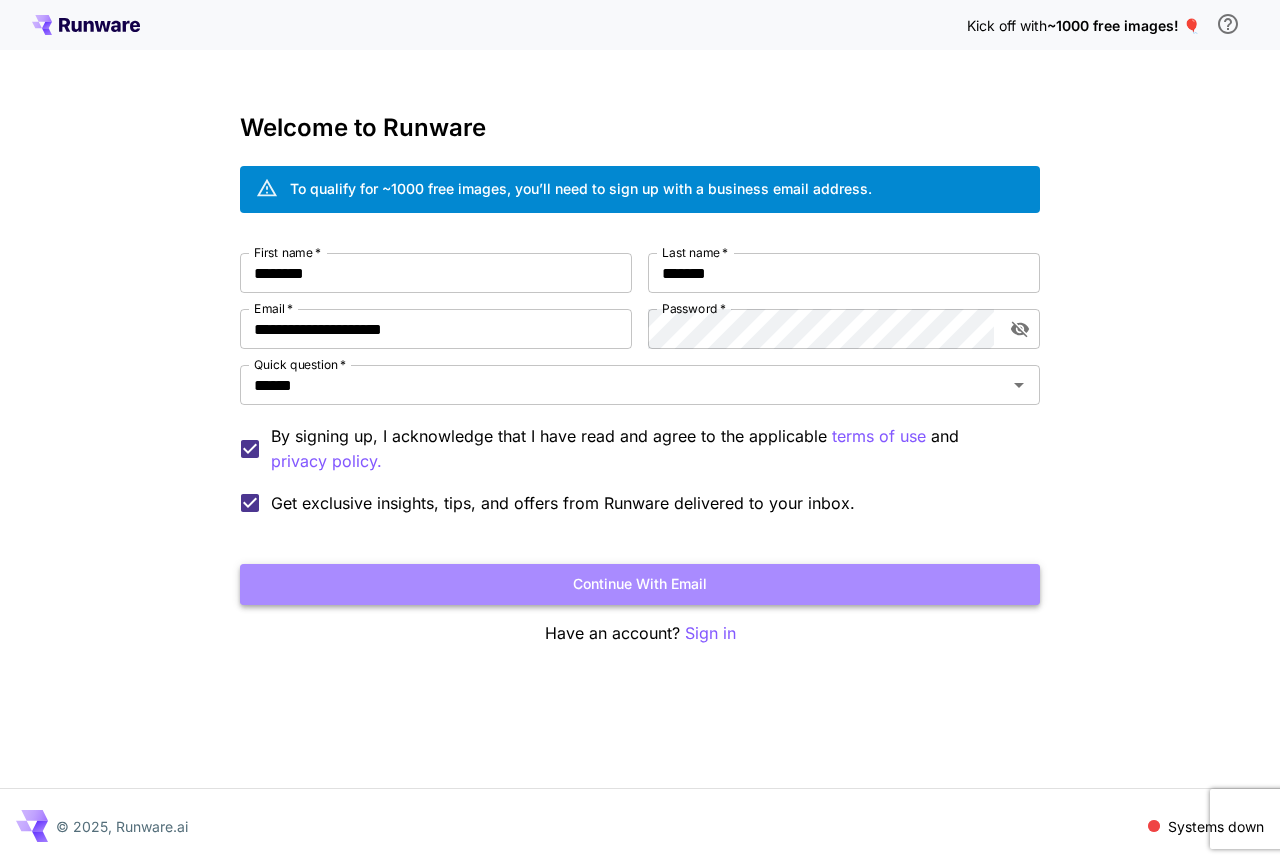 click on "Continue with email" at bounding box center (640, 584) 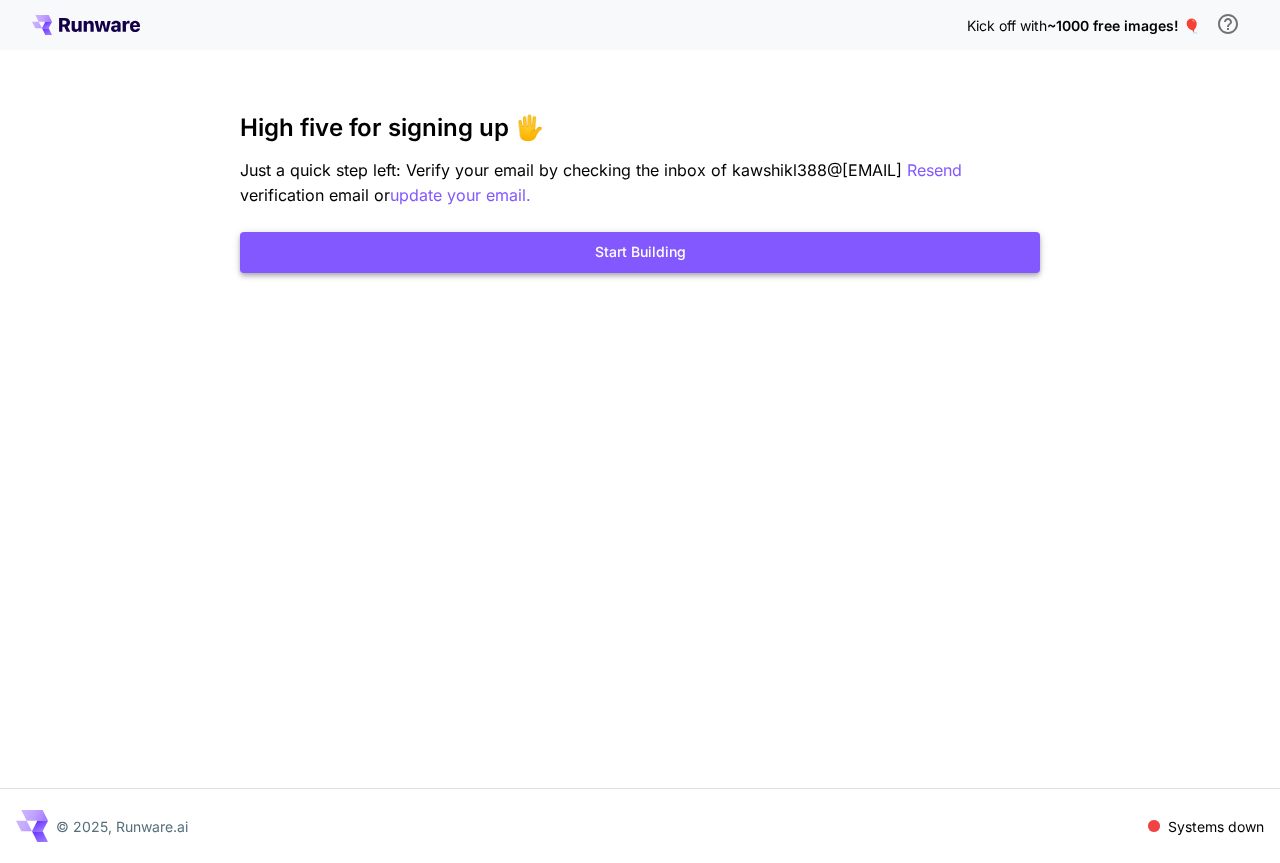 click on "Start Building" at bounding box center (640, 252) 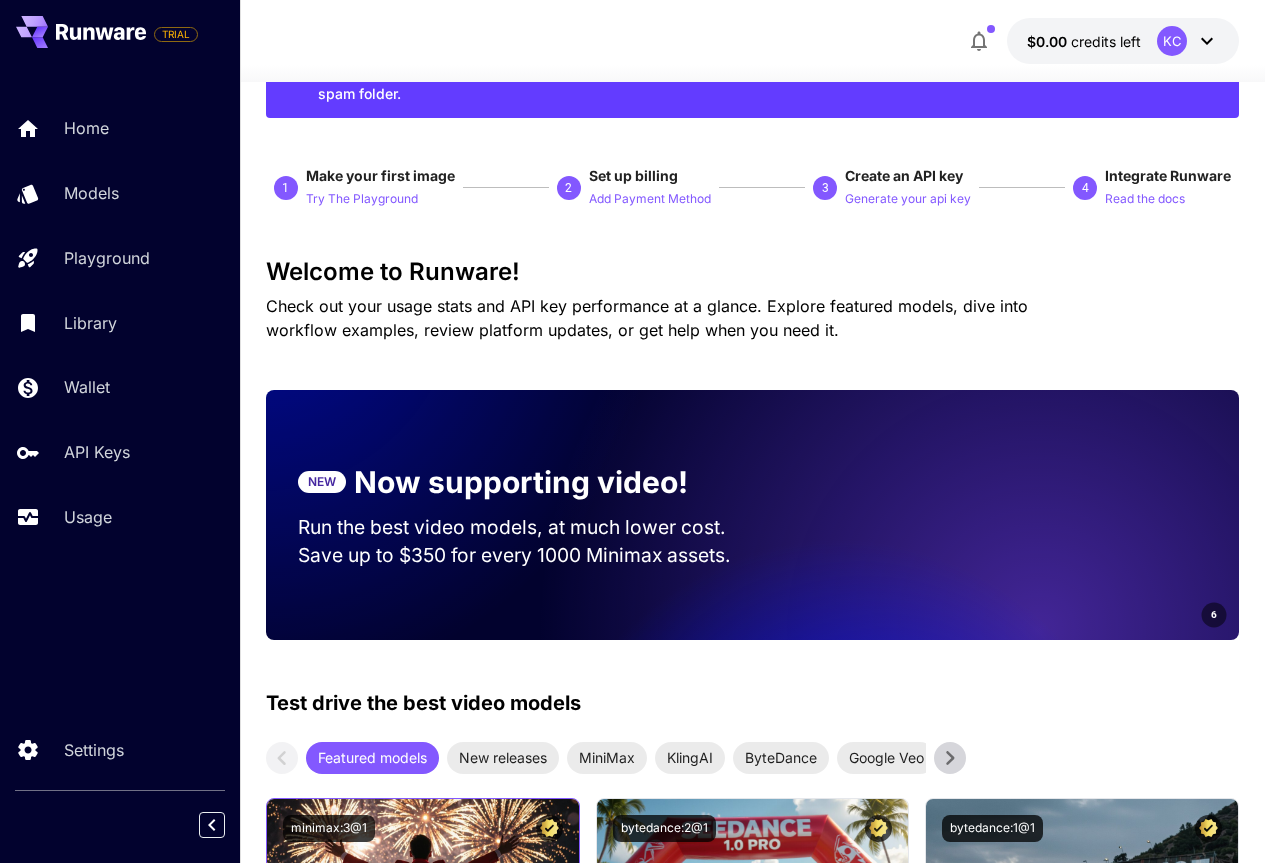 scroll, scrollTop: 0, scrollLeft: 0, axis: both 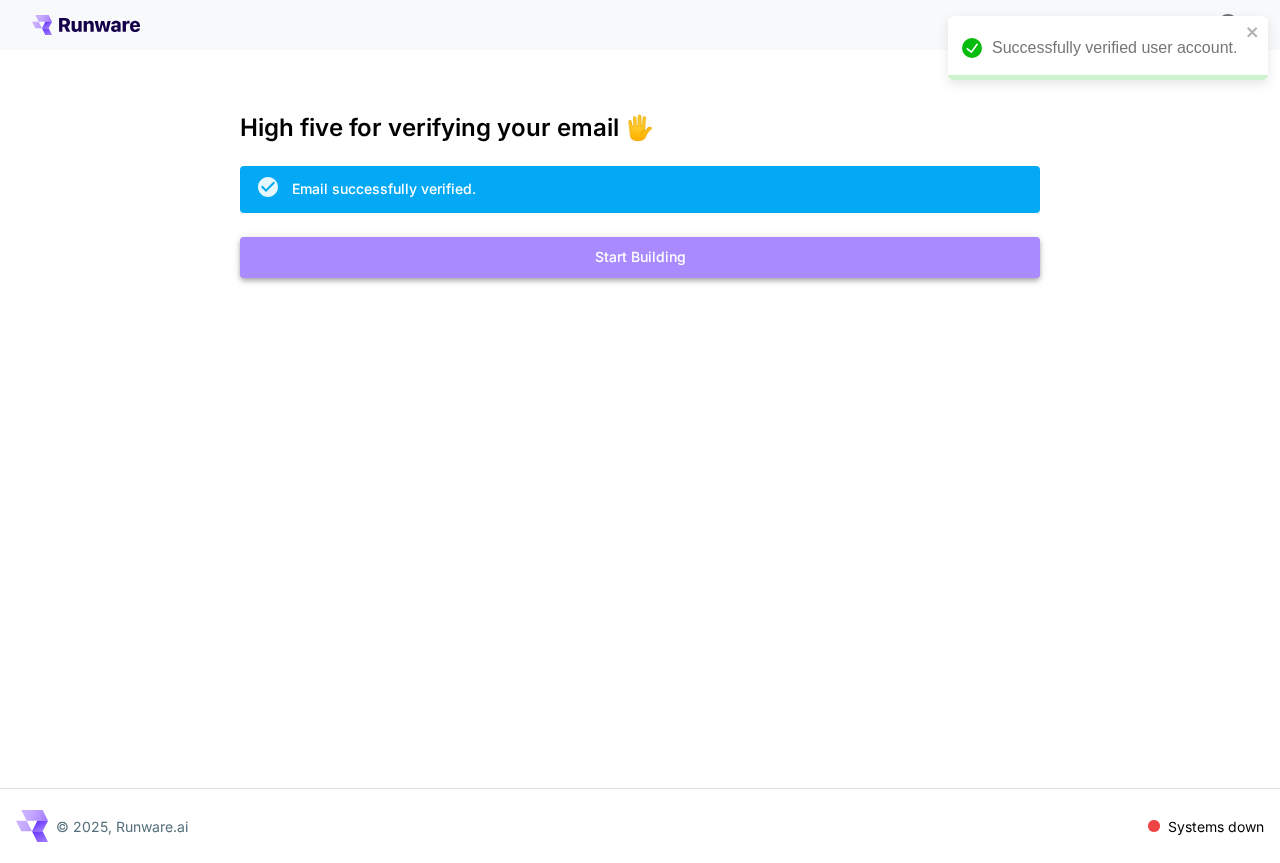 click on "Start Building" at bounding box center (640, 257) 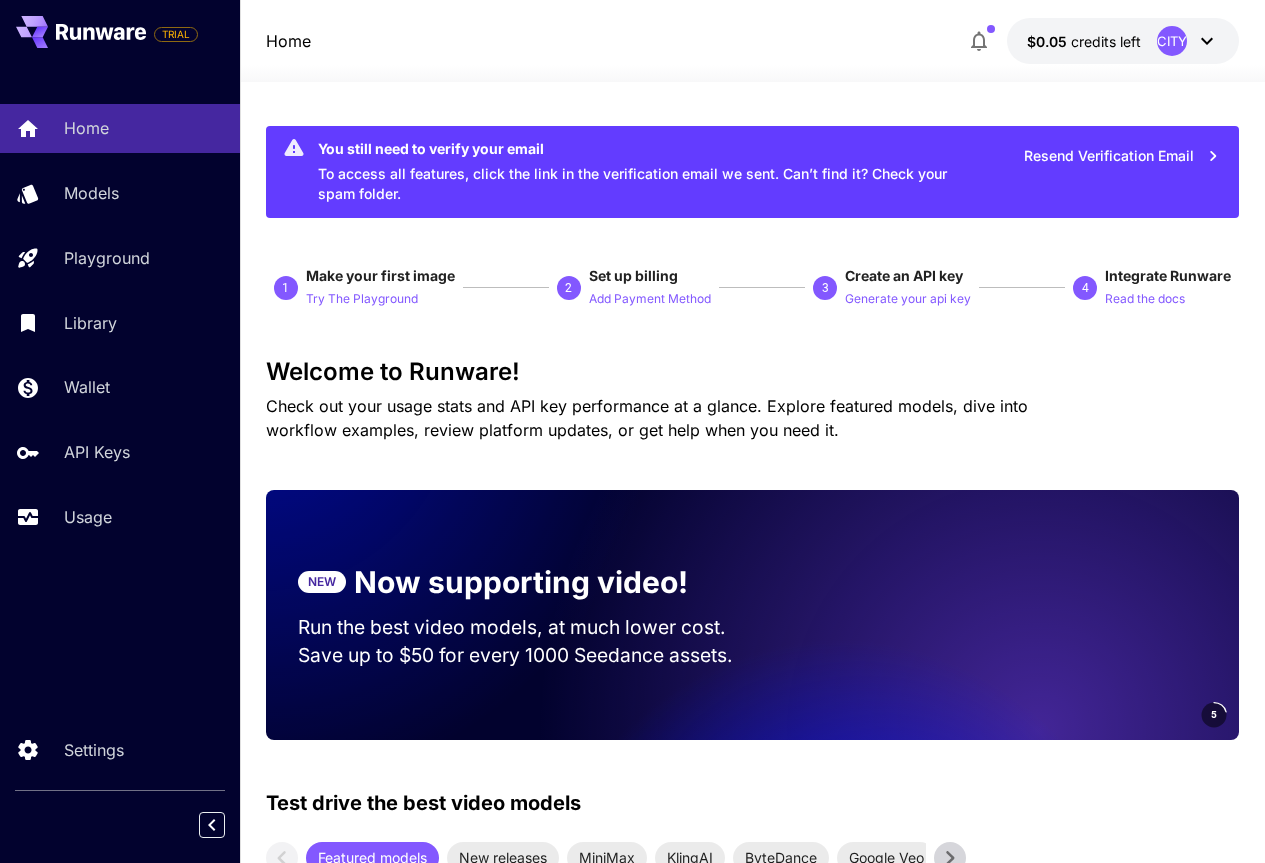 click on "Resend Verification Email" at bounding box center (1122, 156) 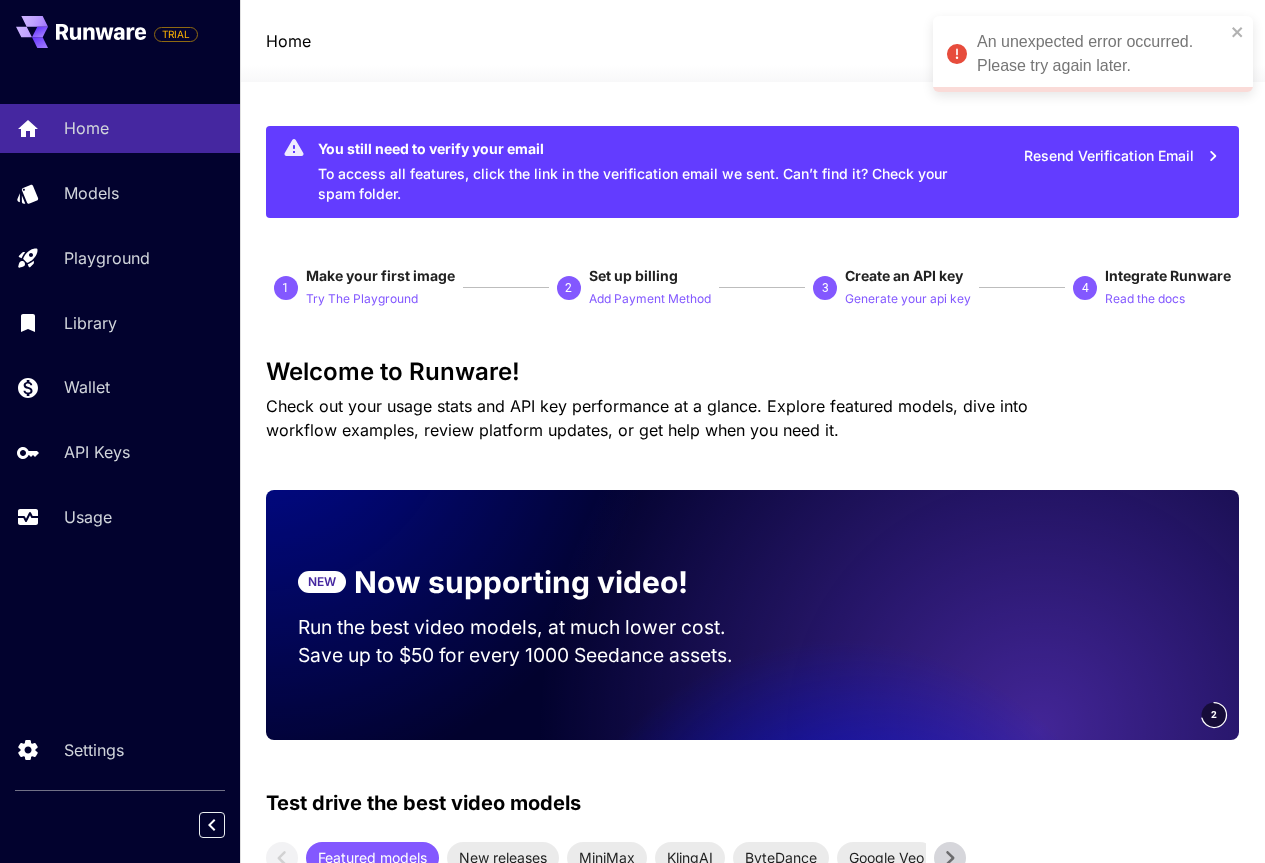 click on "An unexpected error occurred. Please try again later." at bounding box center (1093, 54) 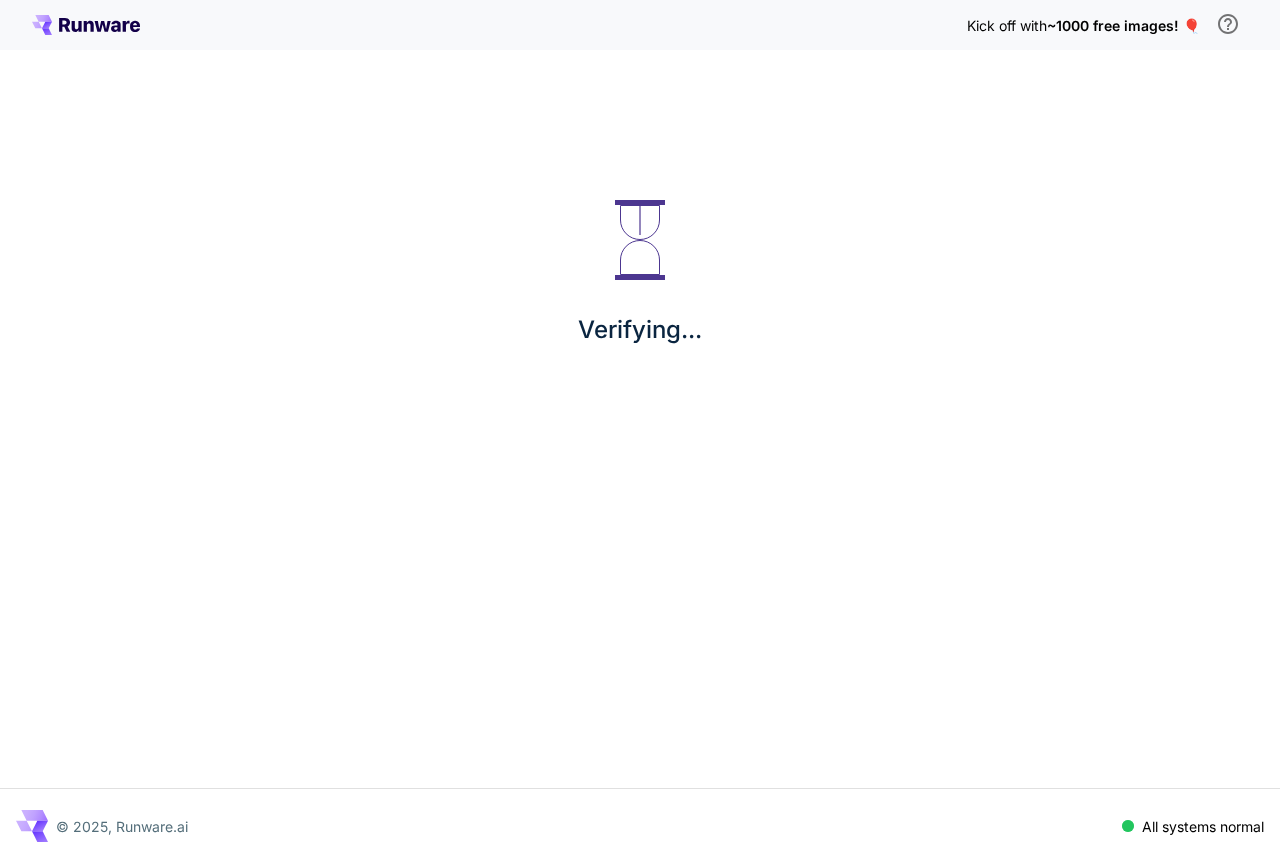 scroll, scrollTop: 0, scrollLeft: 0, axis: both 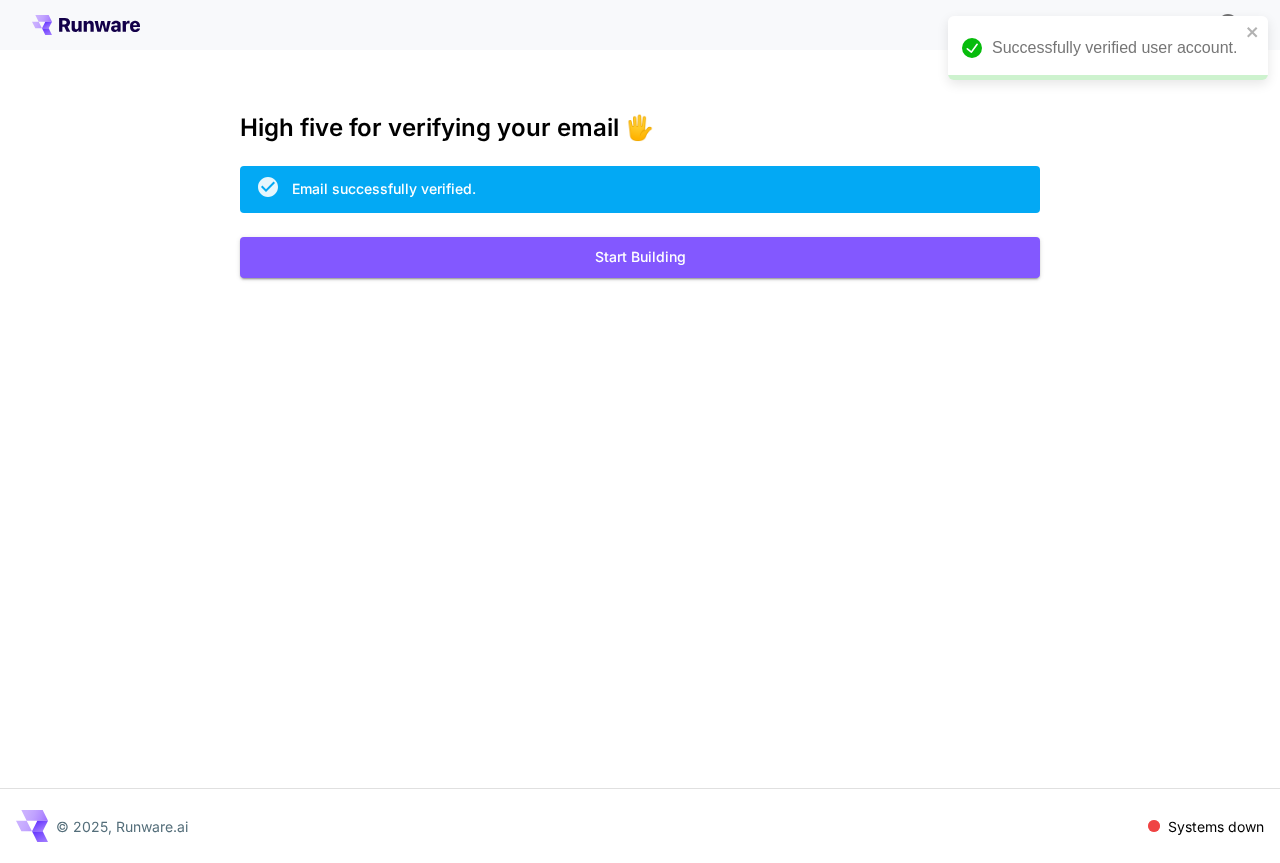 click 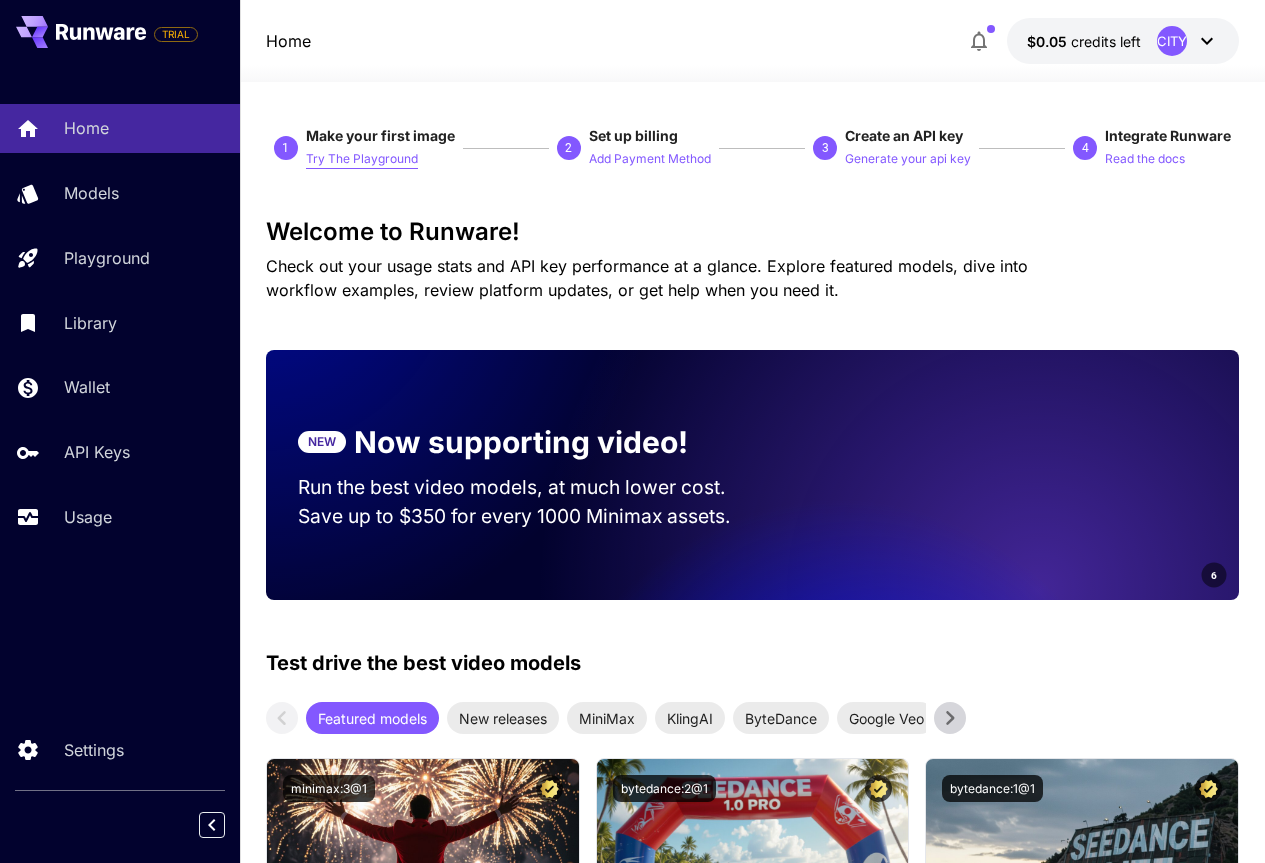 click on "Try The Playground" at bounding box center (362, 159) 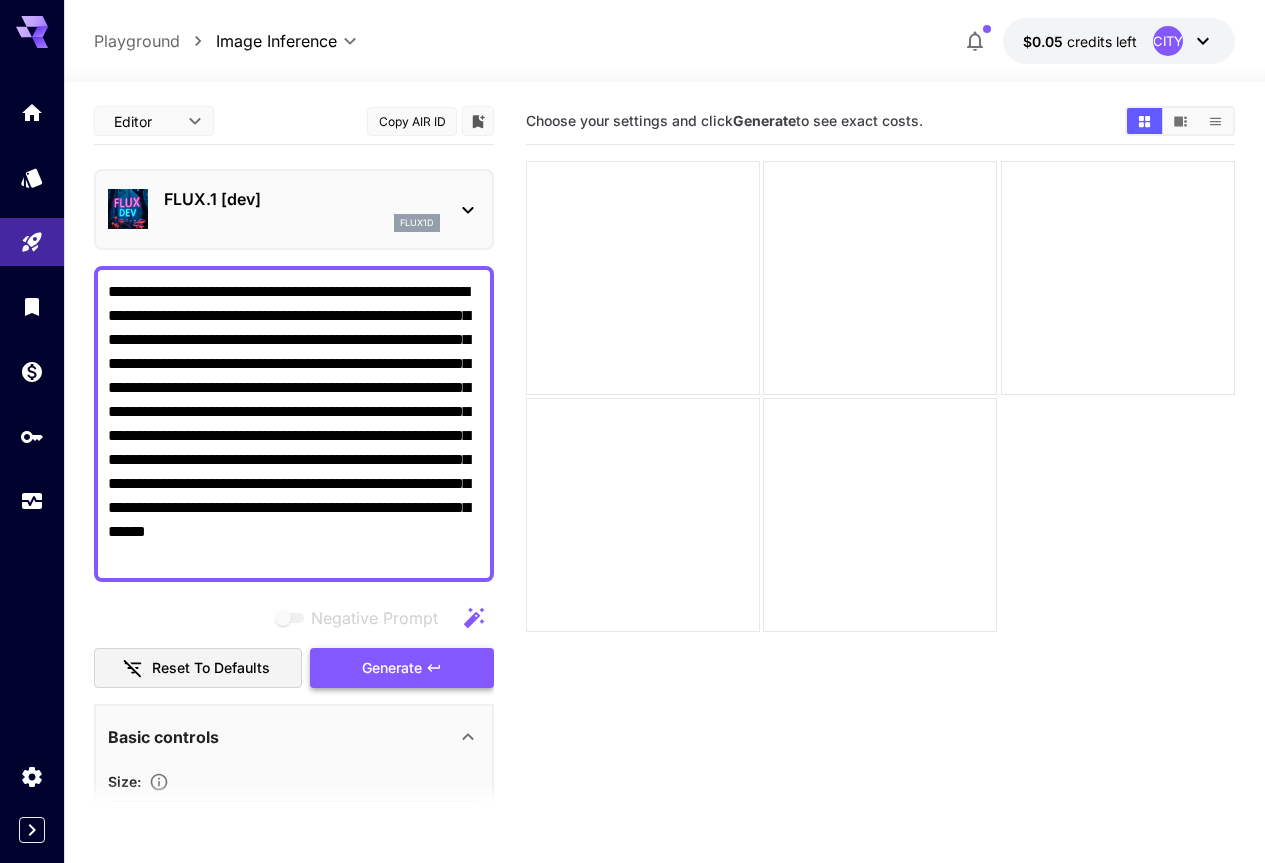 type on "**********" 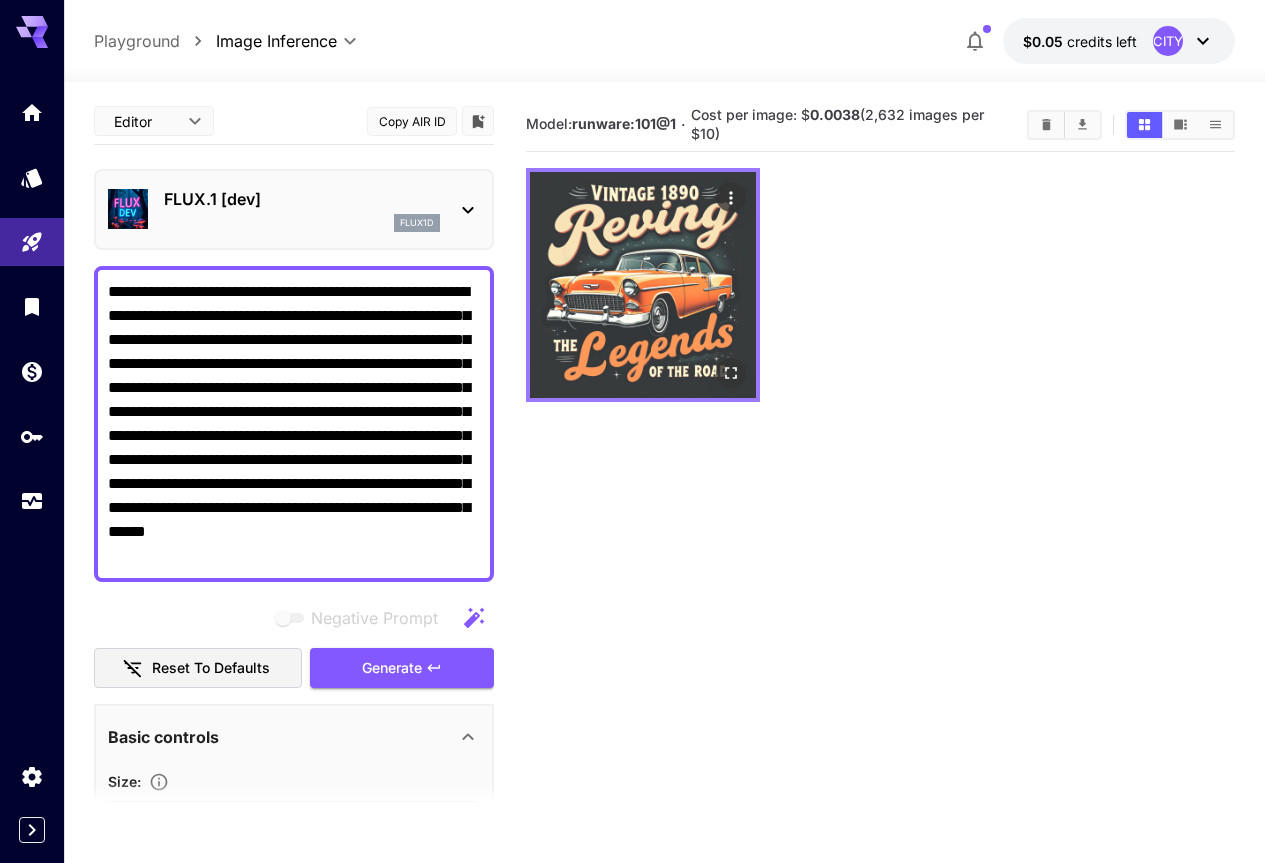 click at bounding box center [643, 285] 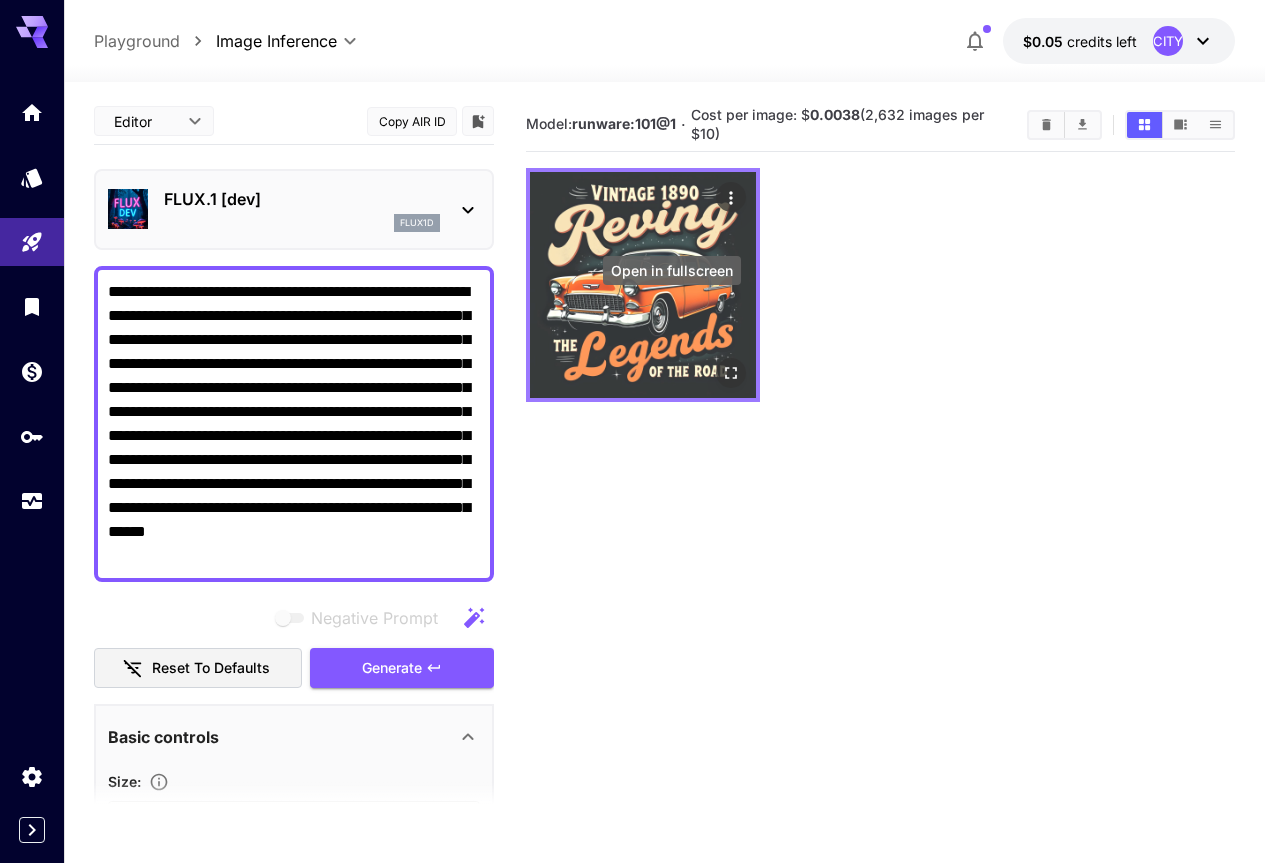 click 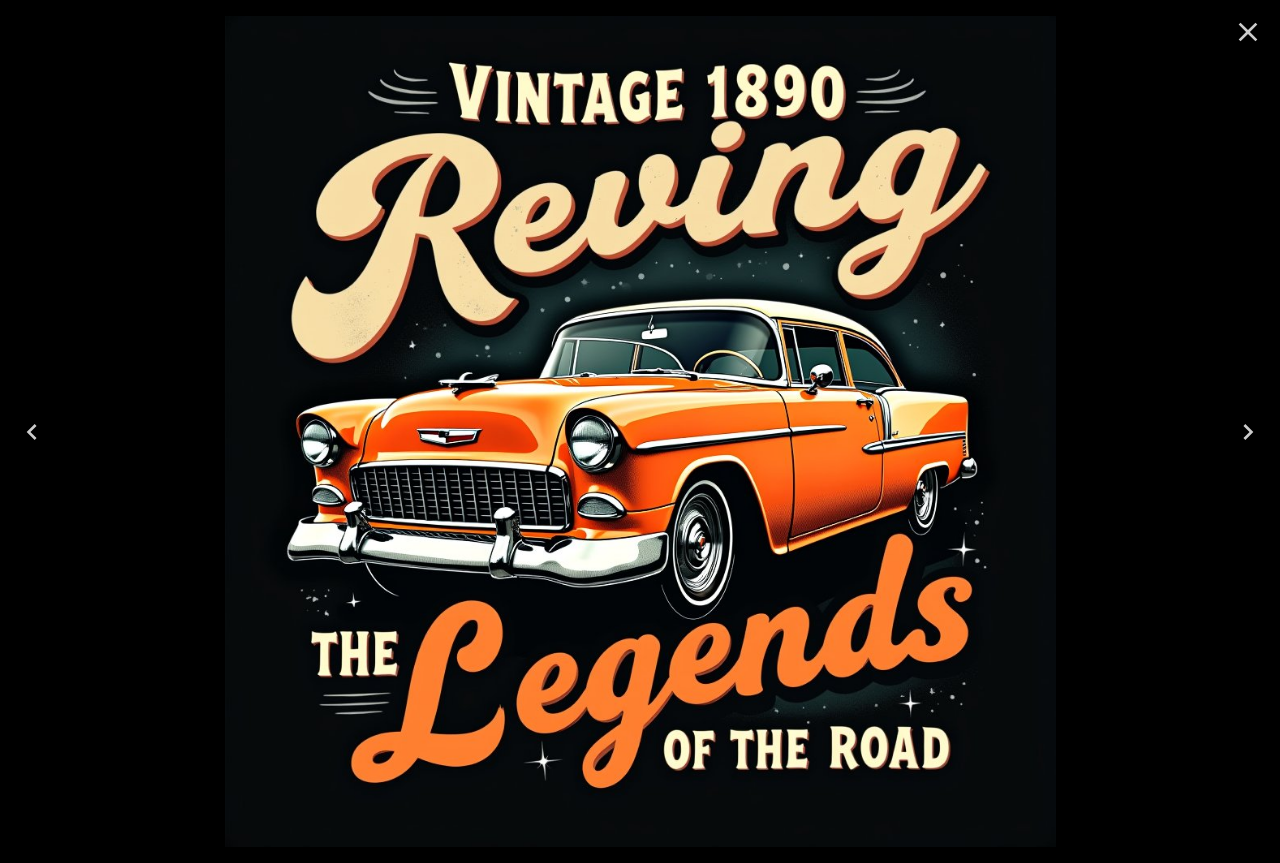click at bounding box center [640, 431] 